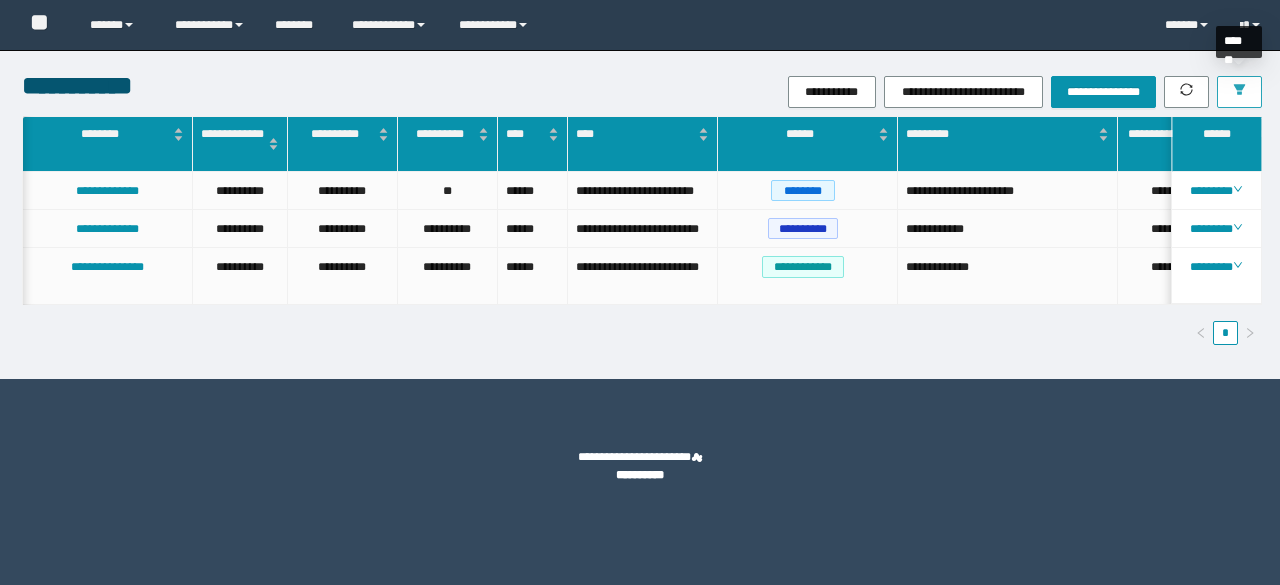 scroll, scrollTop: 0, scrollLeft: 0, axis: both 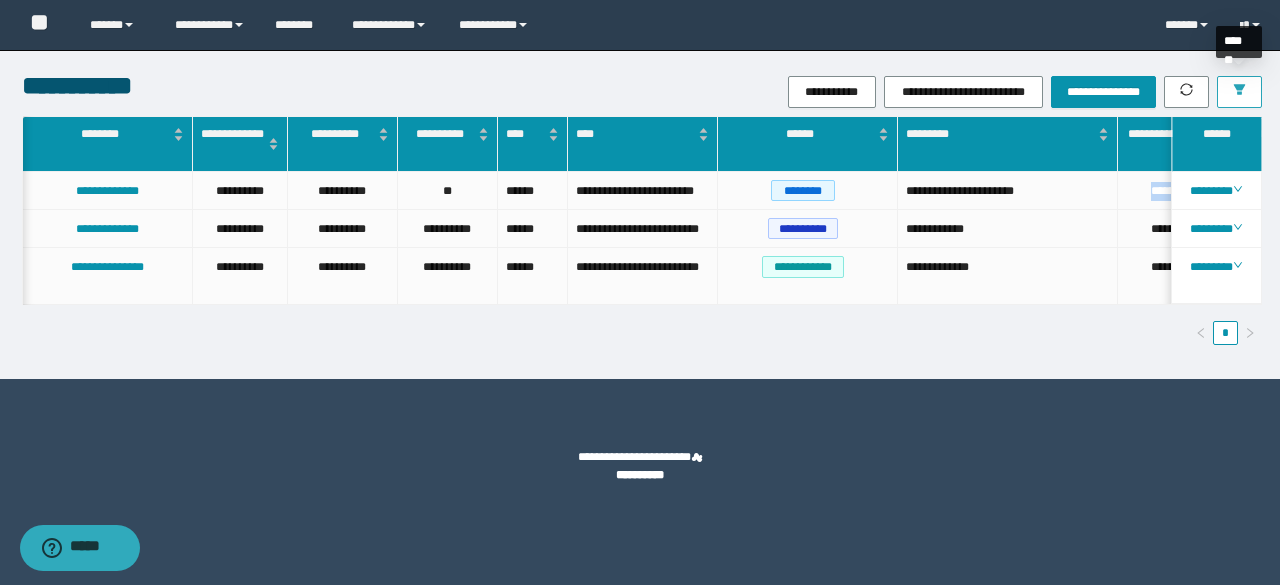 click at bounding box center (1239, 92) 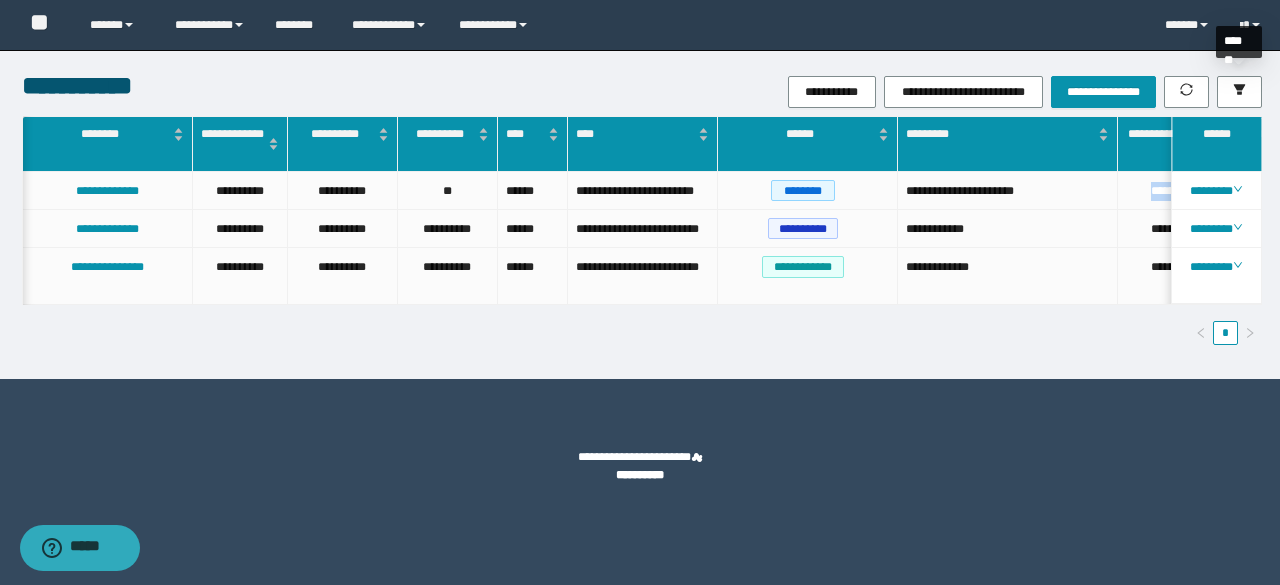 scroll, scrollTop: 0, scrollLeft: 316, axis: horizontal 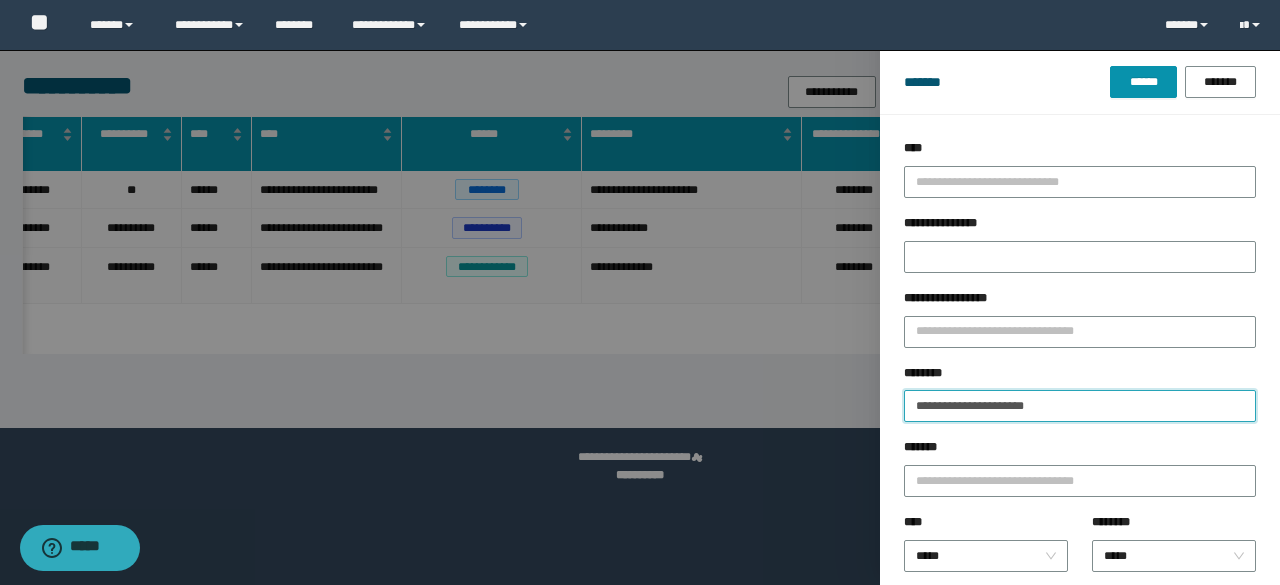 drag, startPoint x: 1124, startPoint y: 417, endPoint x: 769, endPoint y: 401, distance: 355.36038 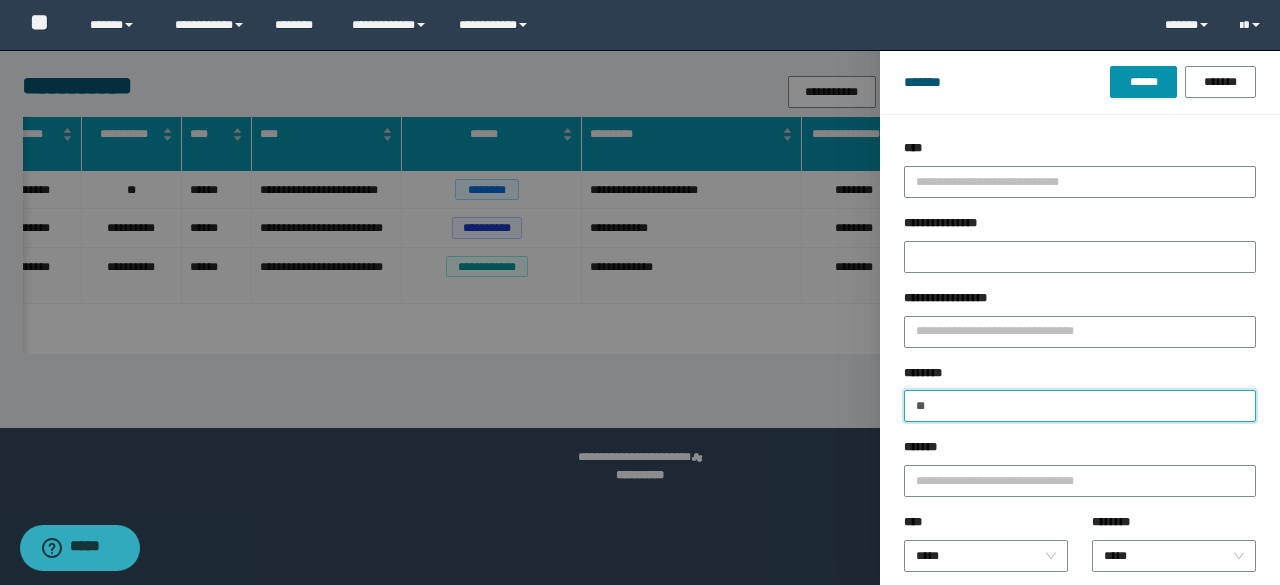 type on "*" 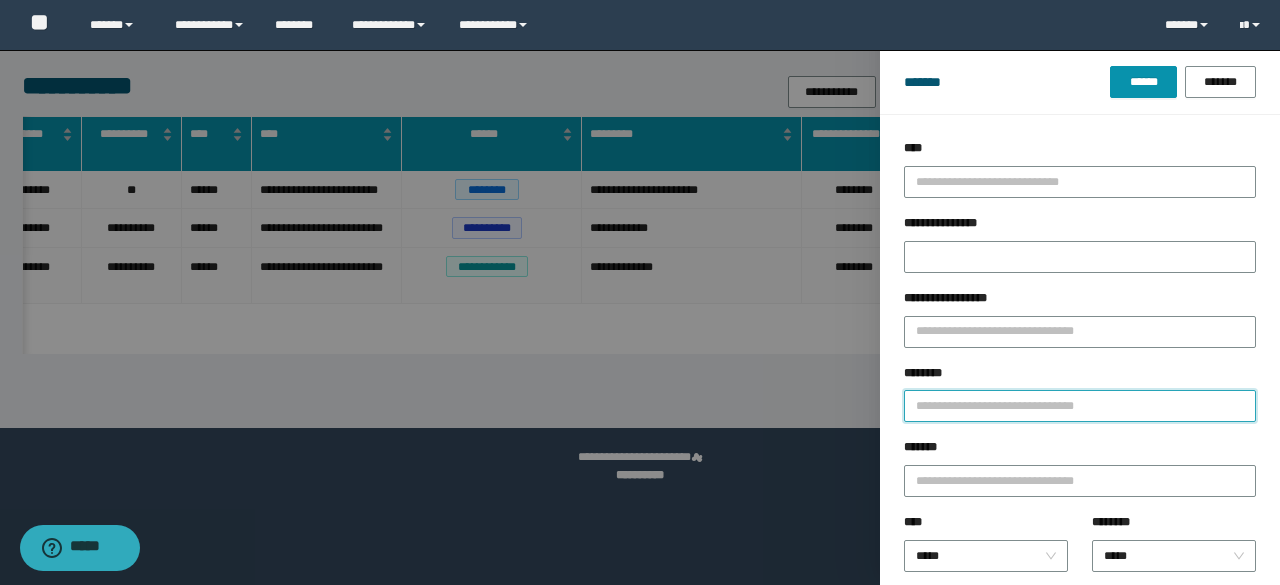 paste on "*****" 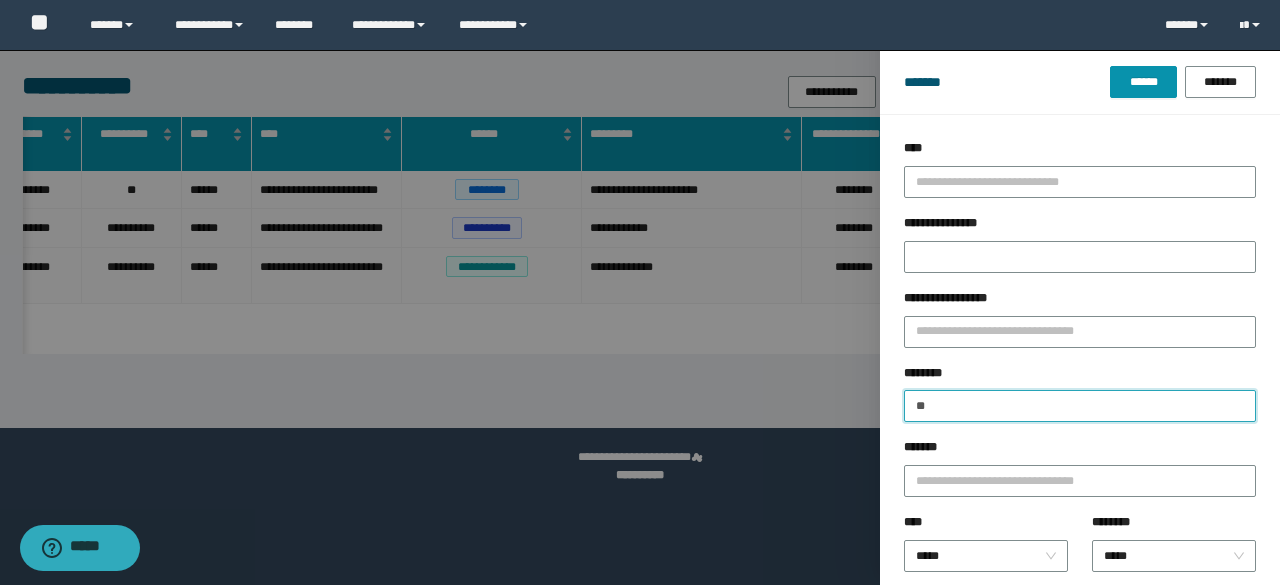 type on "*" 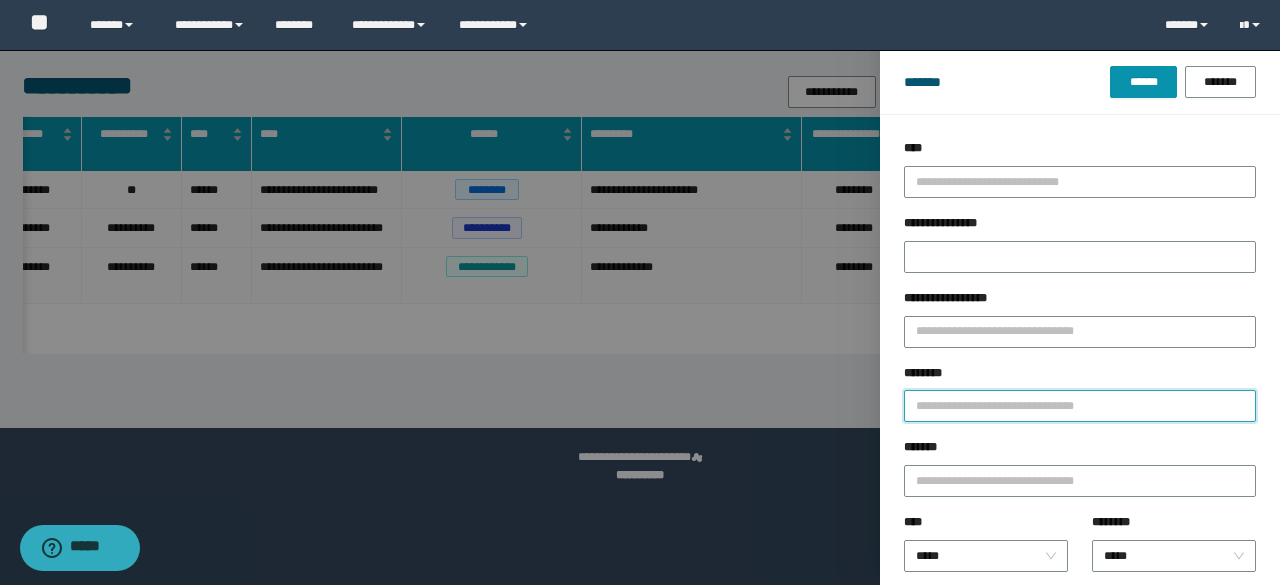 paste on "**********" 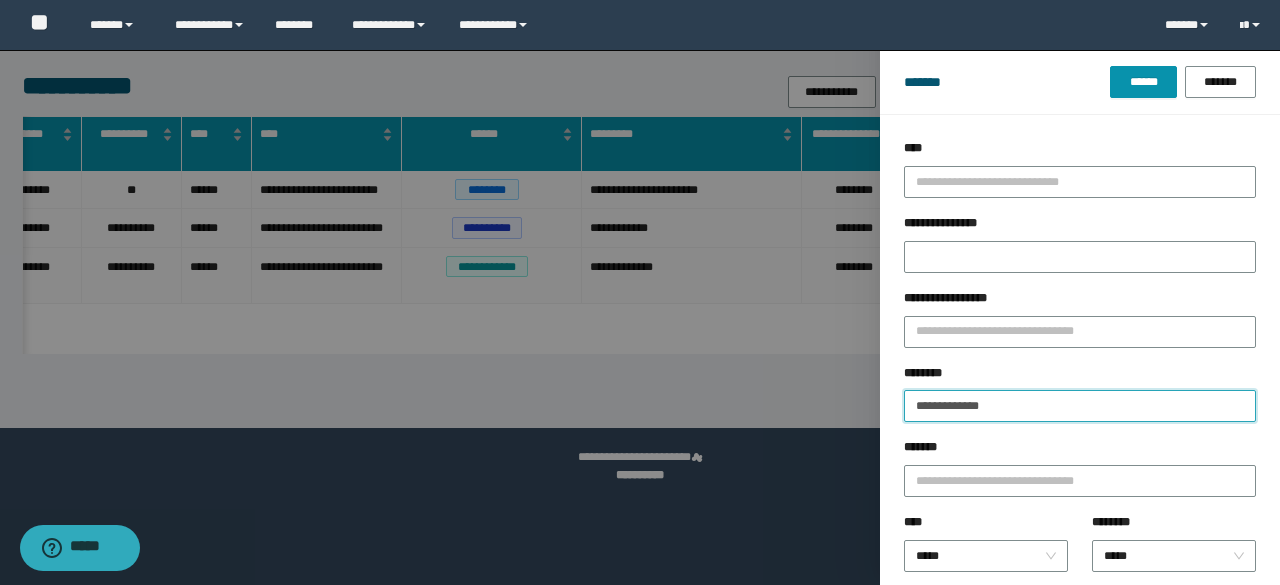 click on "**********" at bounding box center (1080, 406) 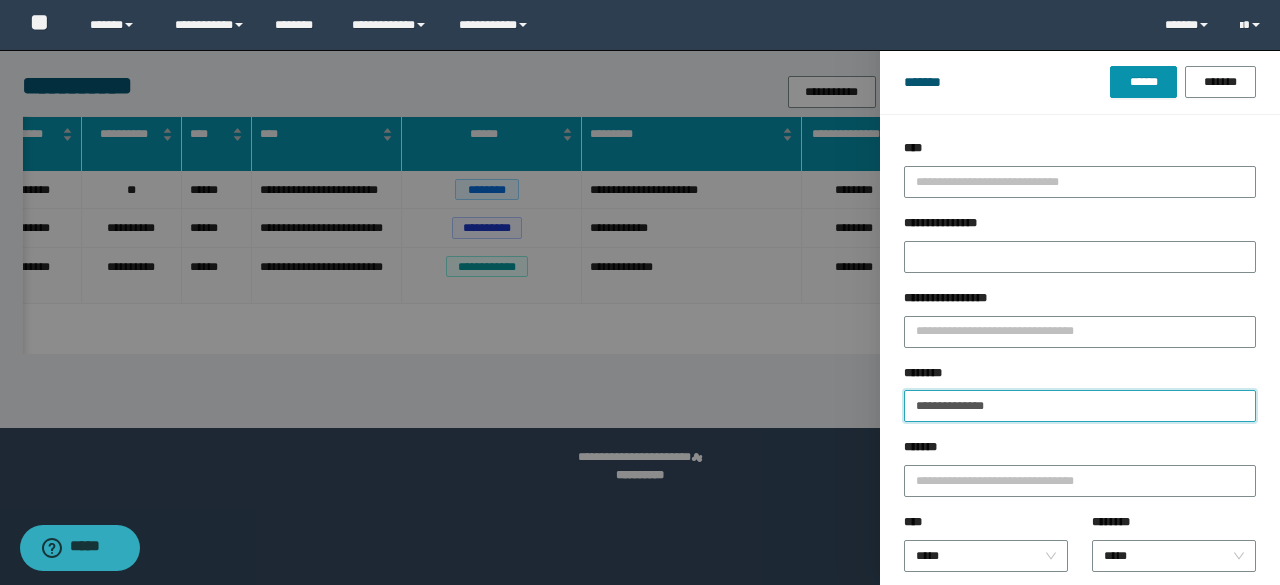 type on "**********" 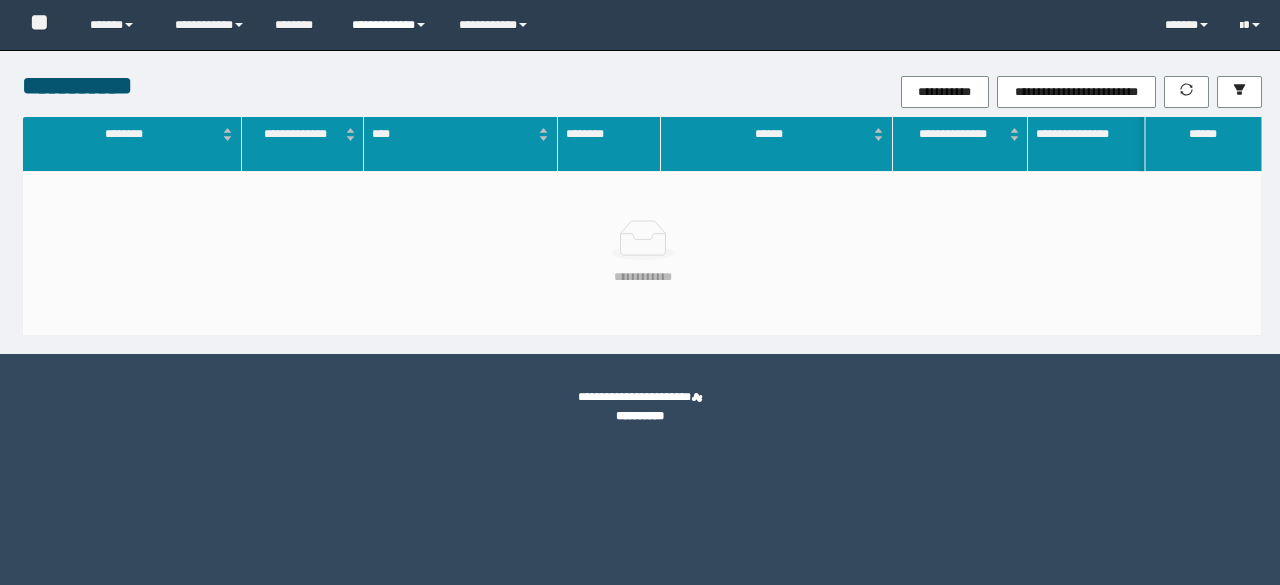 scroll, scrollTop: 0, scrollLeft: 0, axis: both 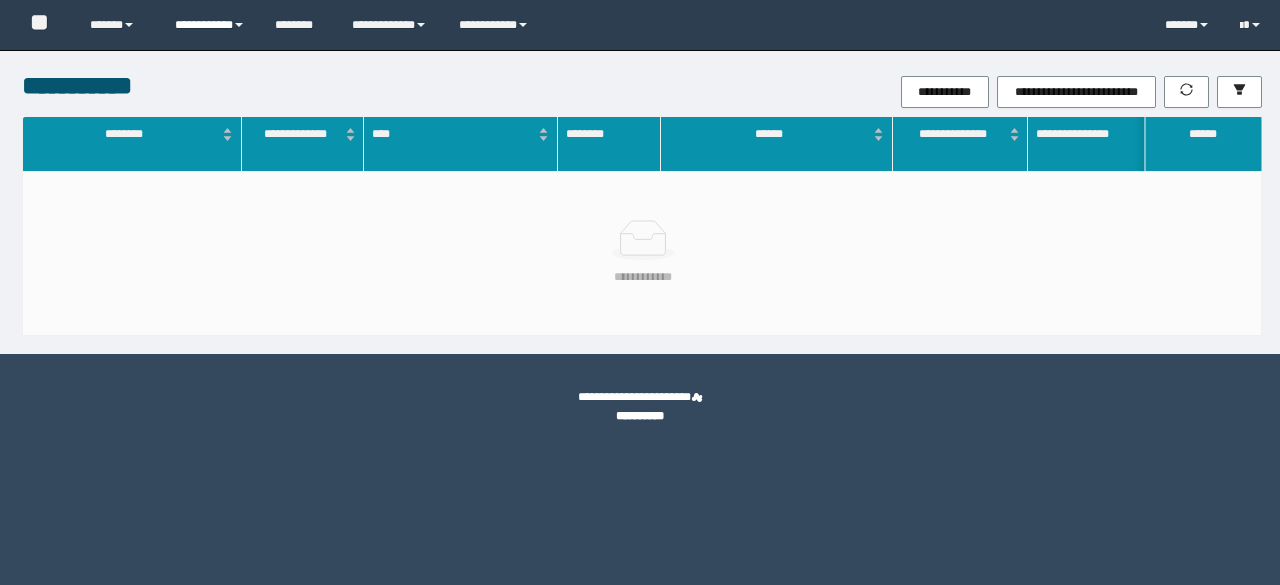 click on "**********" at bounding box center (210, 25) 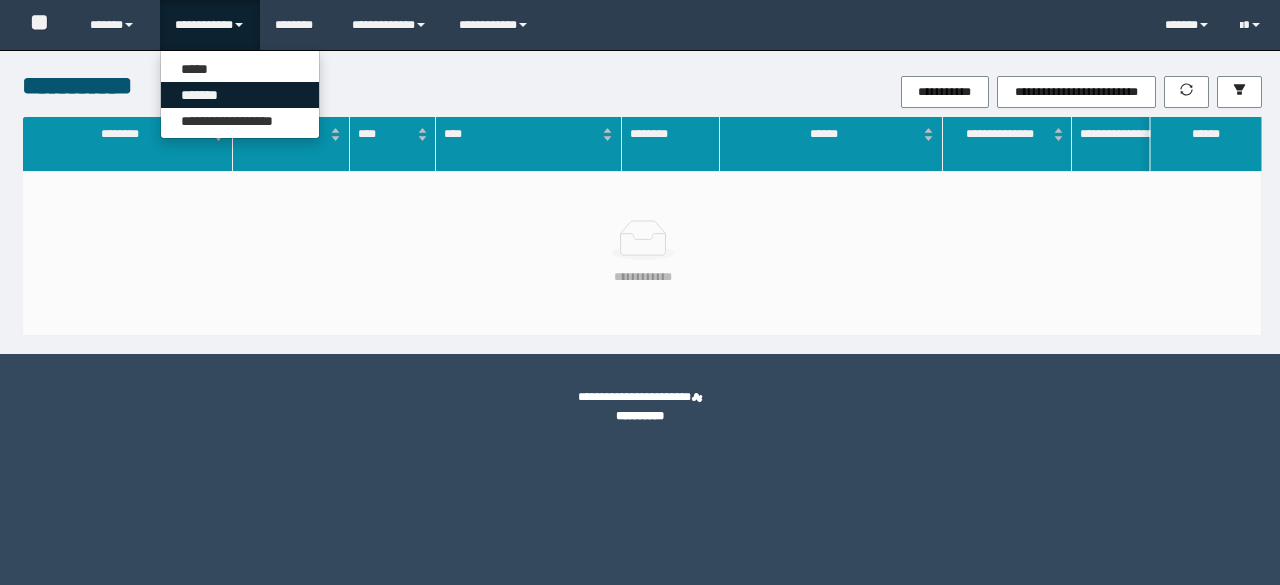 scroll, scrollTop: 0, scrollLeft: 0, axis: both 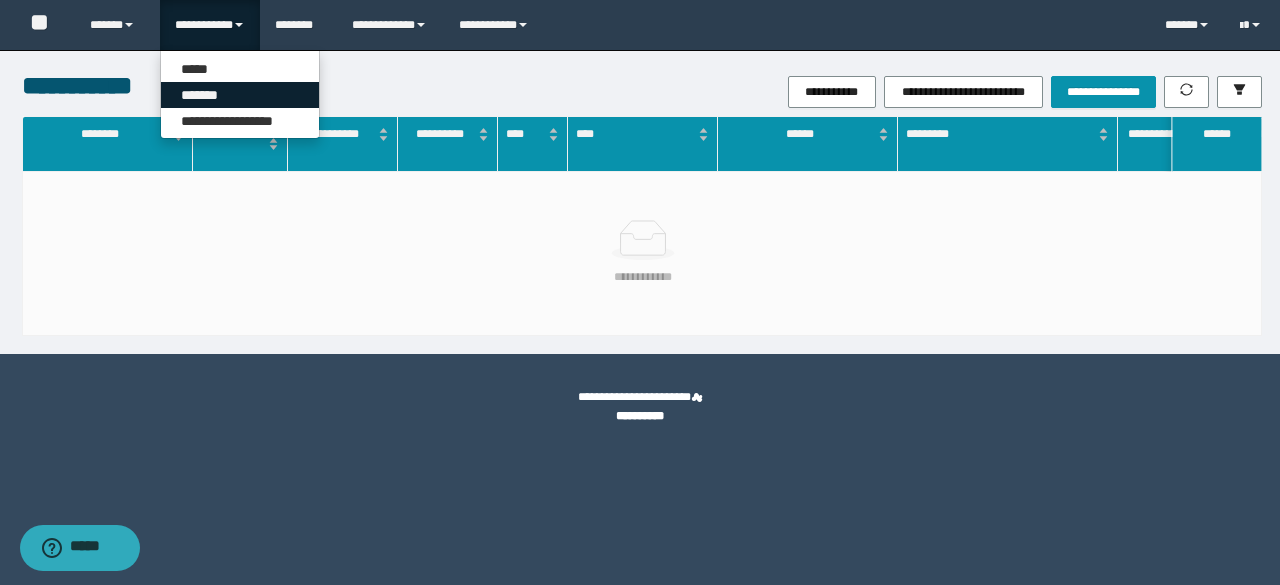 click on "*******" at bounding box center (240, 95) 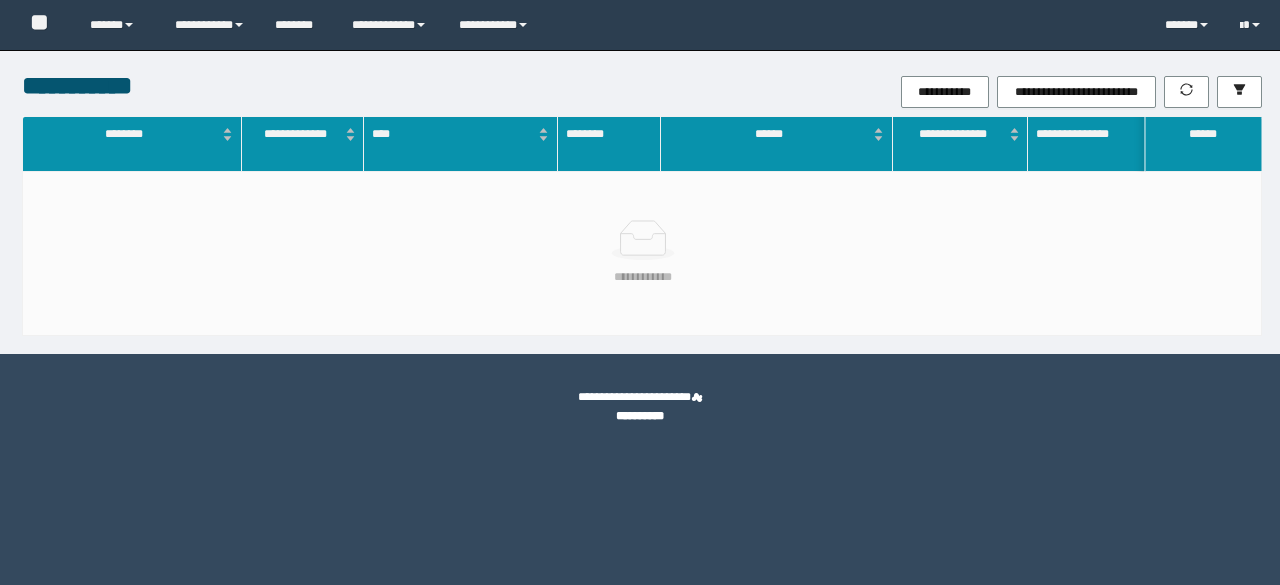 scroll, scrollTop: 0, scrollLeft: 0, axis: both 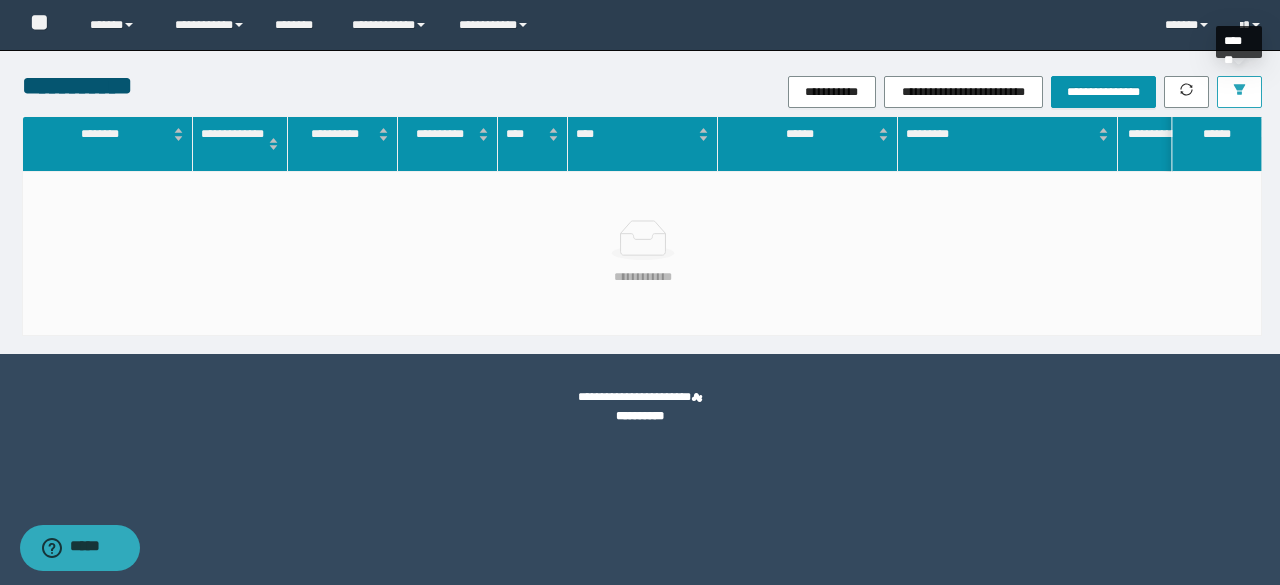click 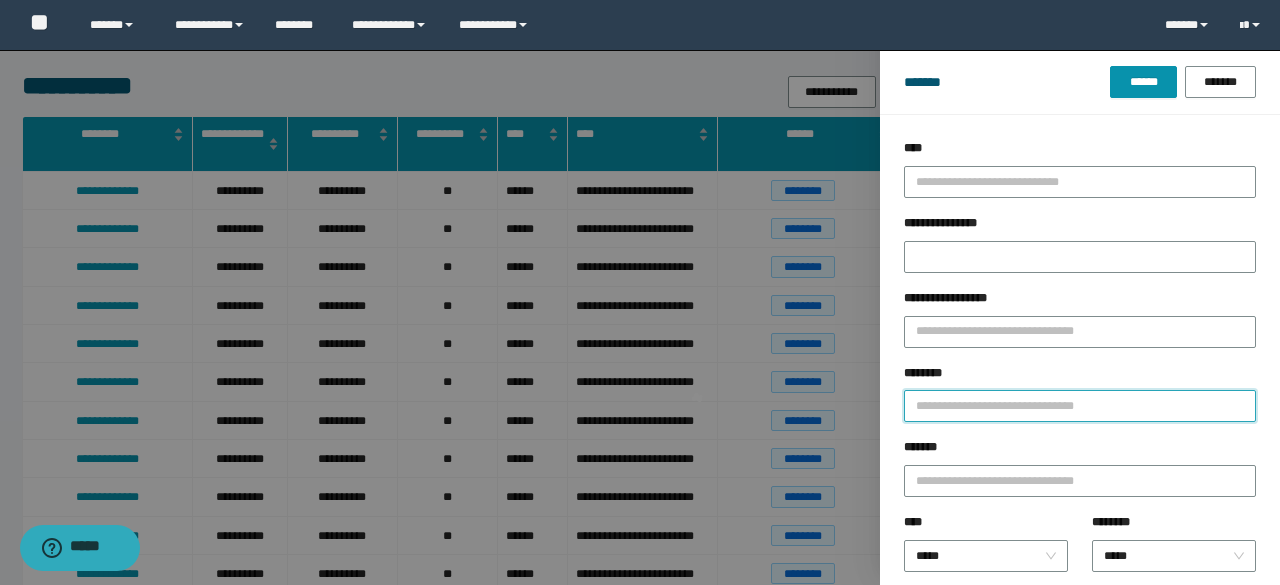 click on "********" at bounding box center (1080, 406) 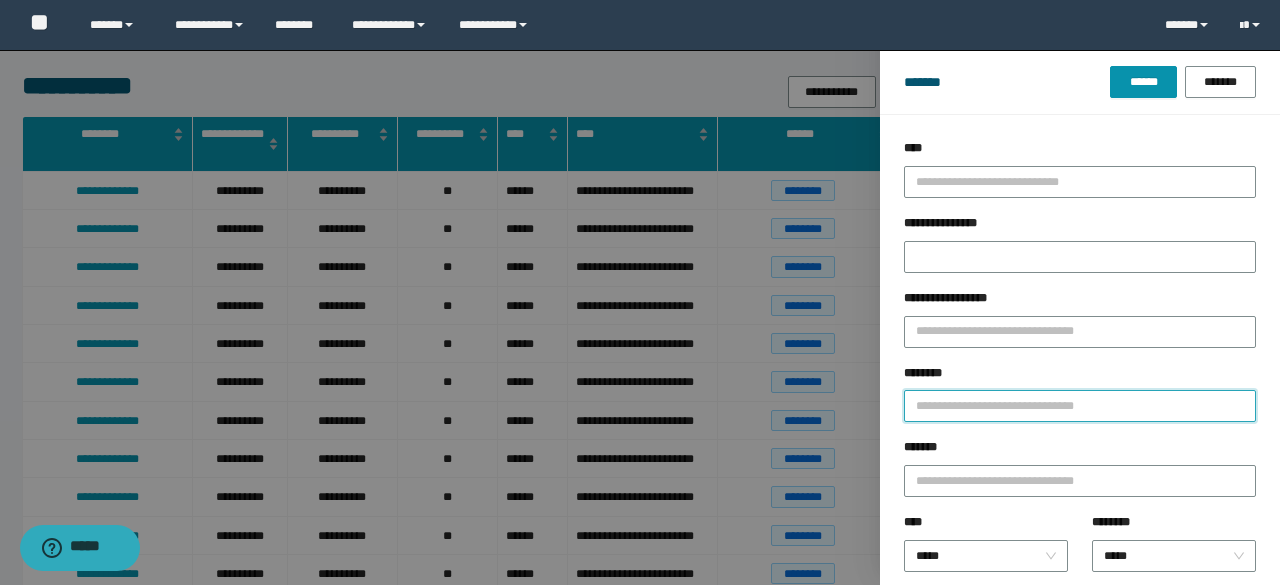 paste on "**********" 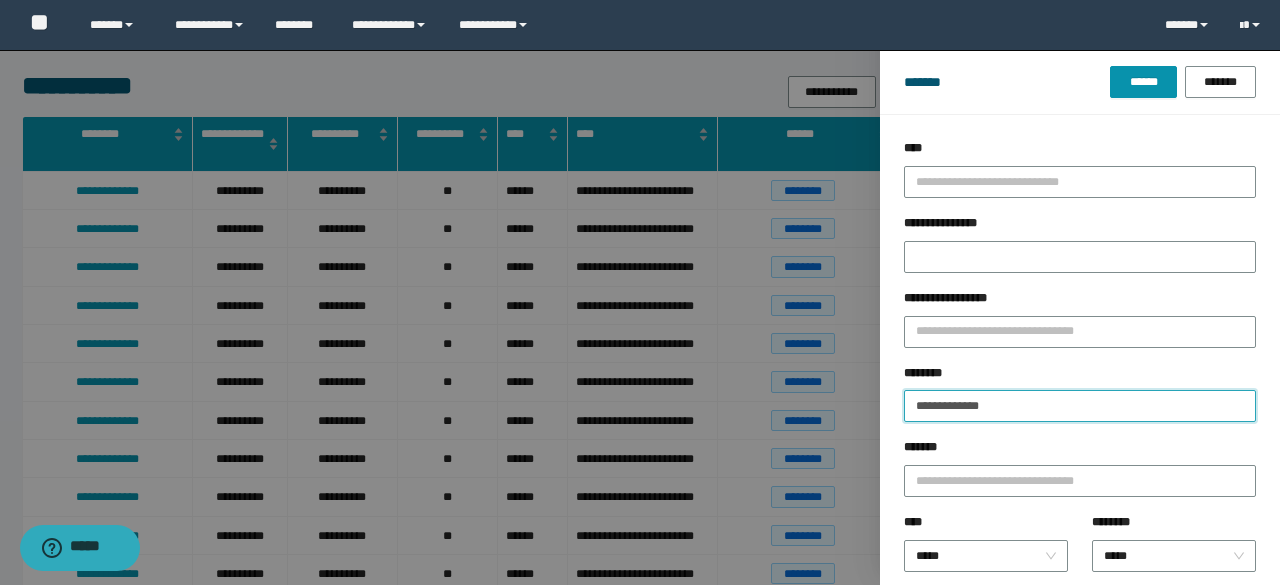click on "**********" at bounding box center [1080, 406] 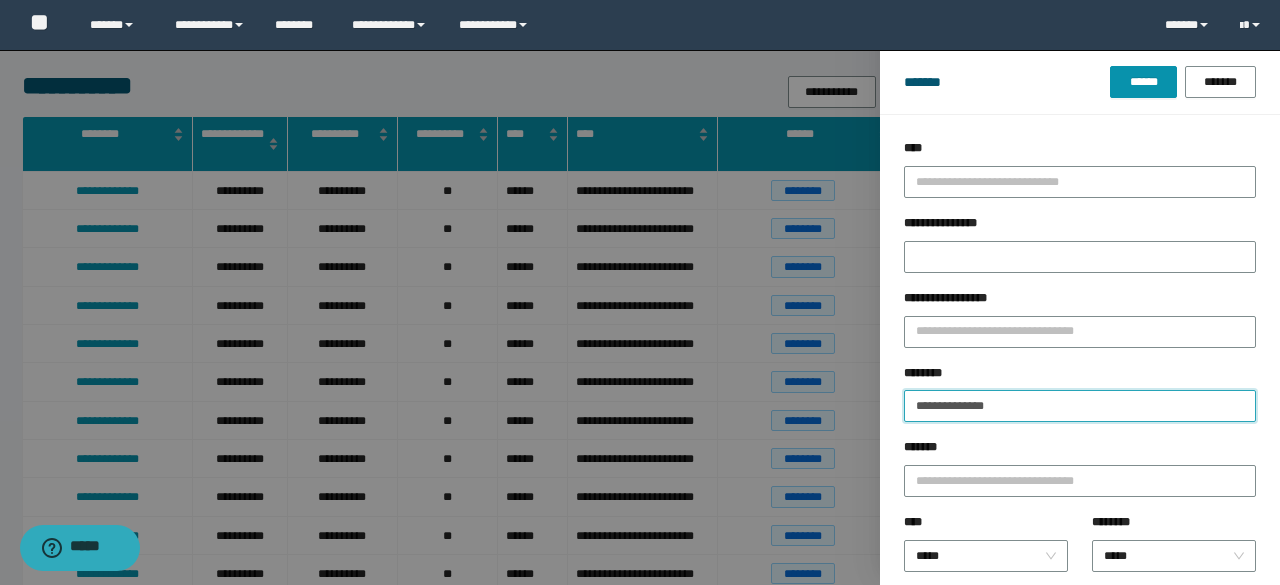 click on "******" at bounding box center [1143, 82] 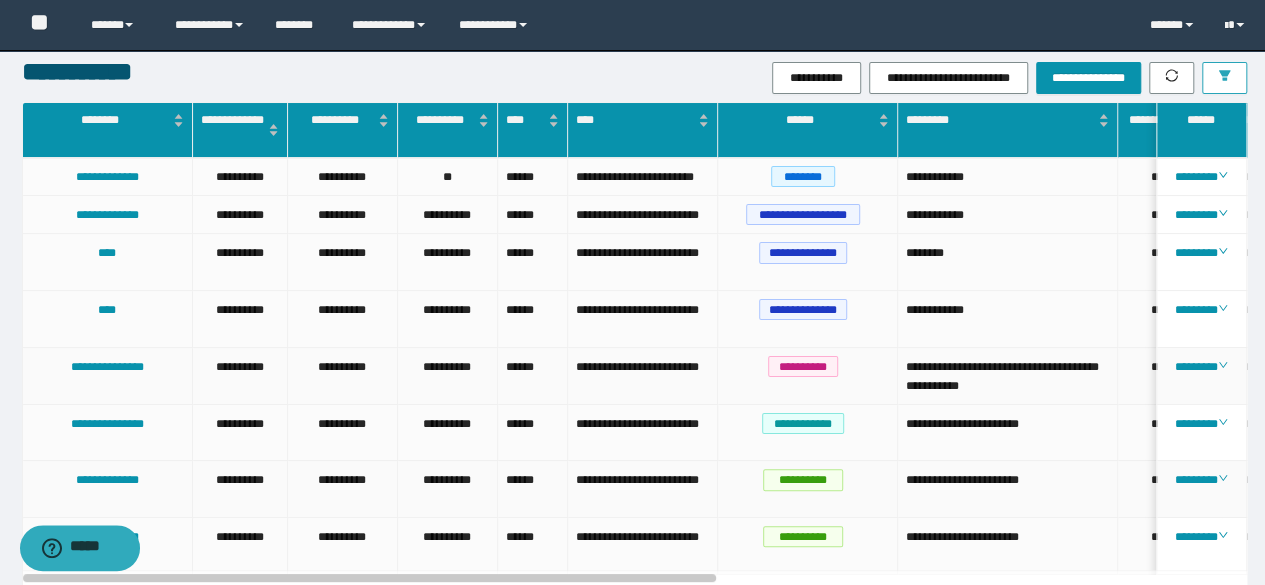 scroll, scrollTop: 100, scrollLeft: 0, axis: vertical 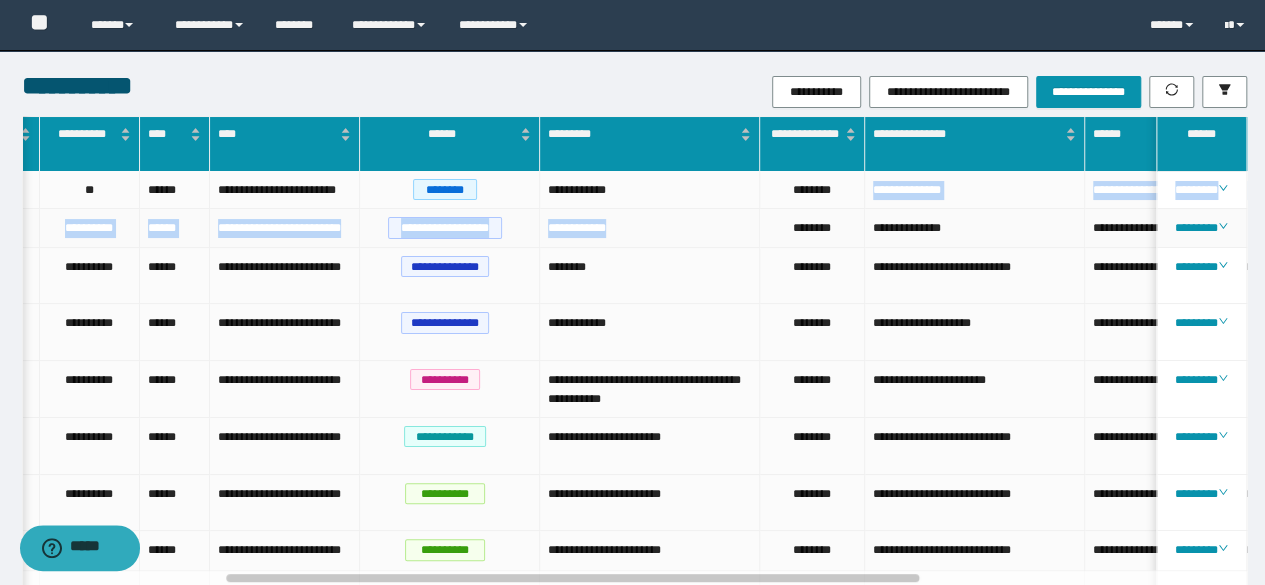 drag, startPoint x: 839, startPoint y: 202, endPoint x: 701, endPoint y: 213, distance: 138.43771 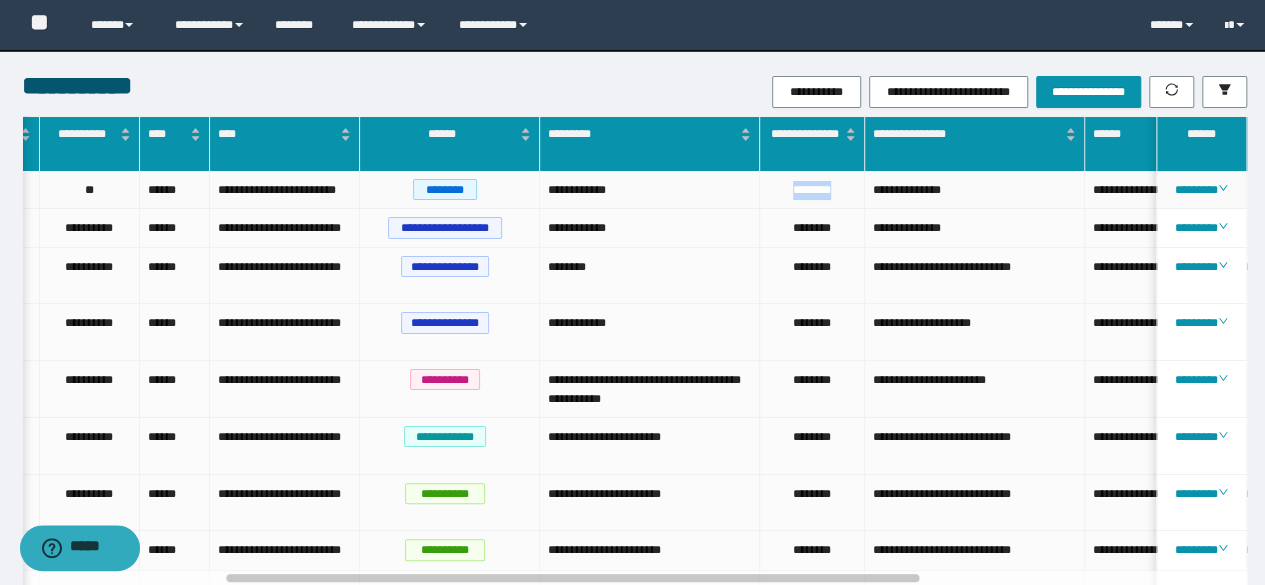 drag, startPoint x: 762, startPoint y: 187, endPoint x: 848, endPoint y: 193, distance: 86.209045 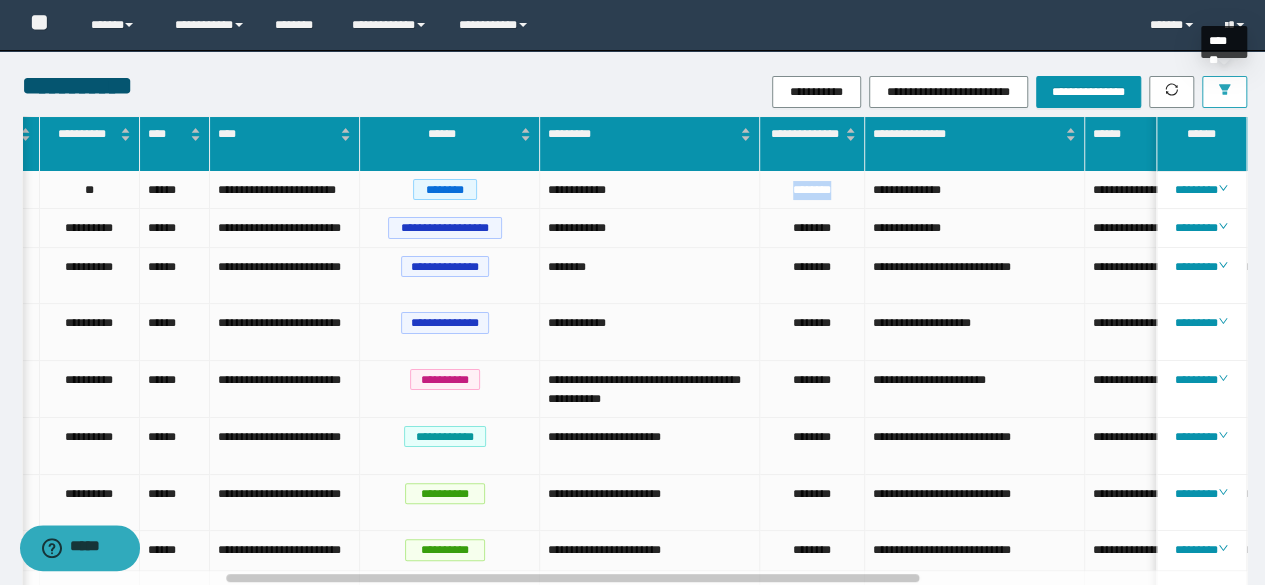 click 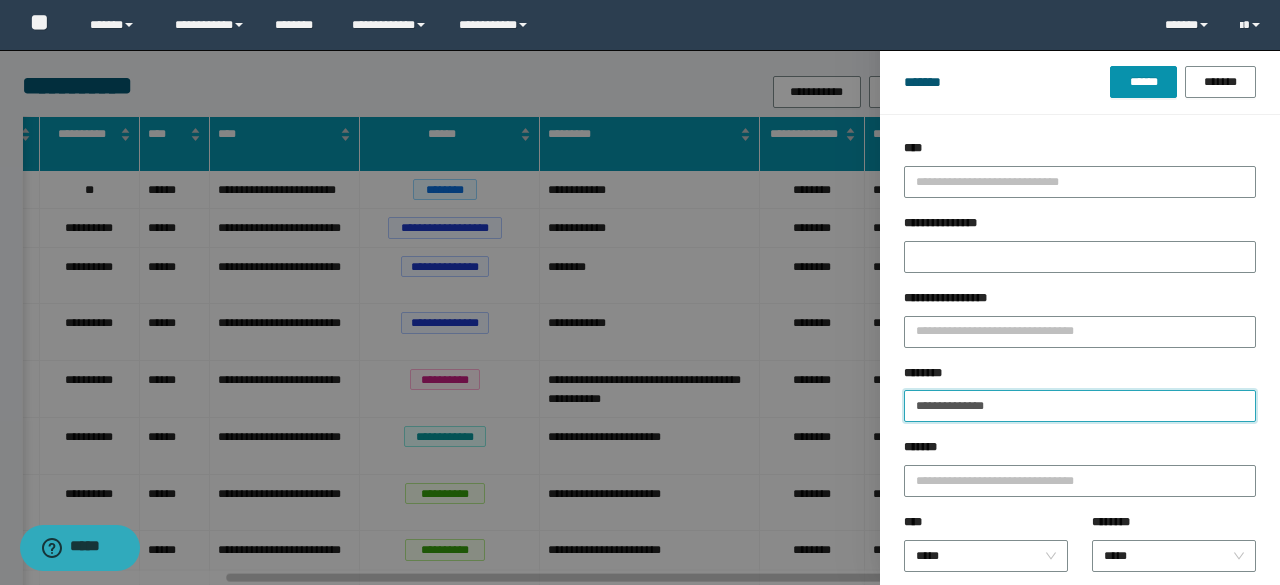 drag, startPoint x: 1115, startPoint y: 403, endPoint x: 918, endPoint y: 393, distance: 197.25365 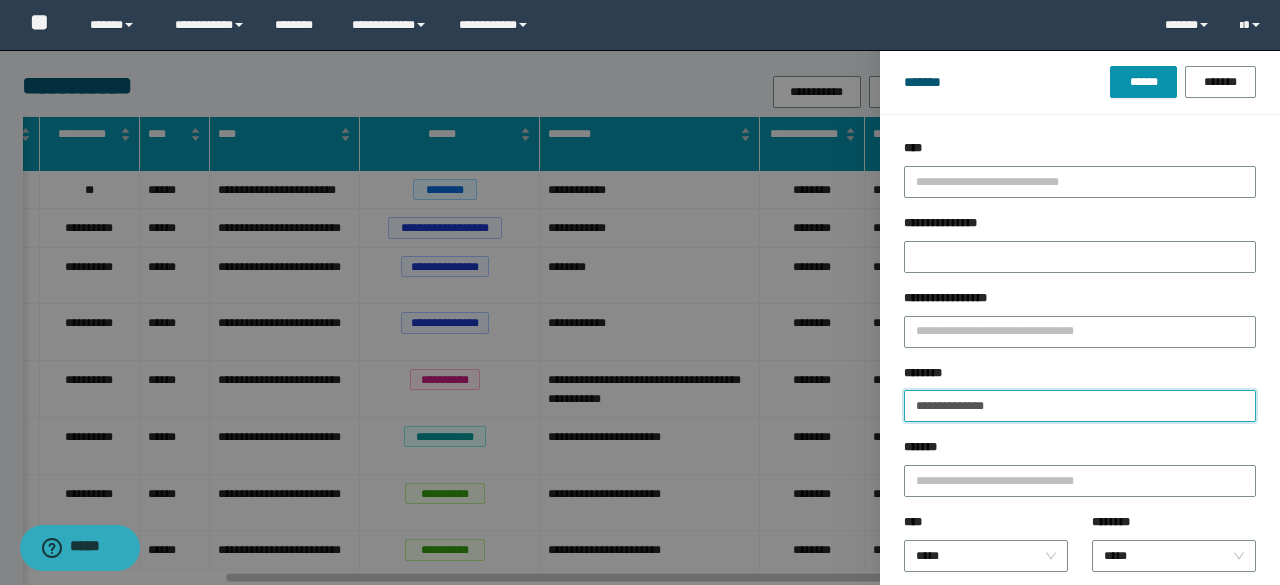 drag, startPoint x: 962, startPoint y: 401, endPoint x: 847, endPoint y: 393, distance: 115.27792 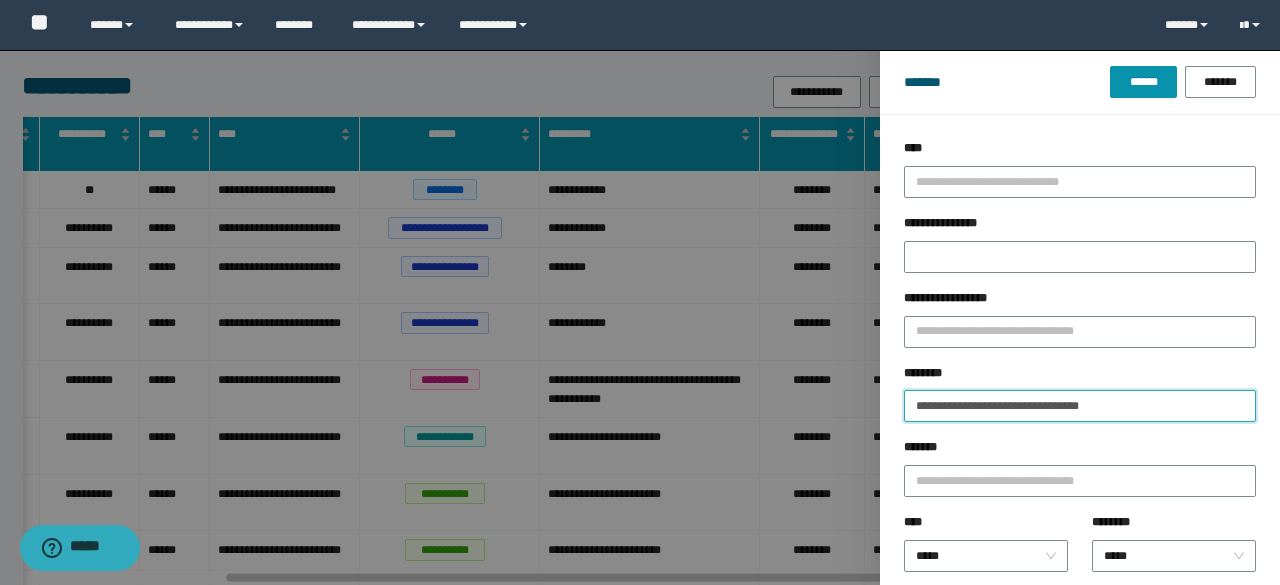 type on "**********" 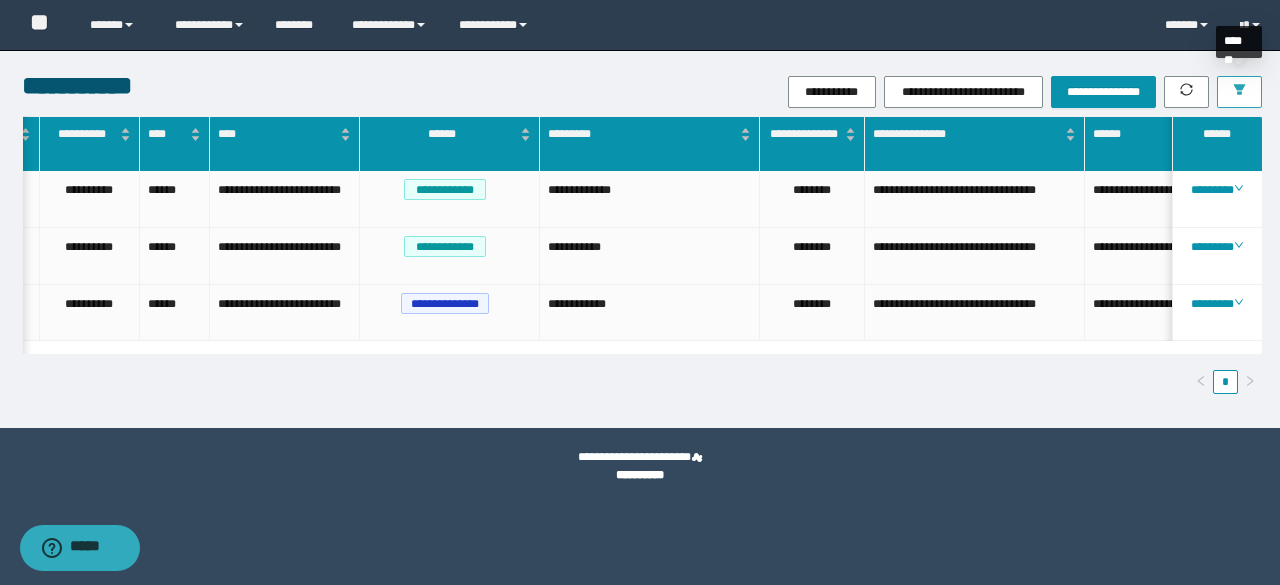 click at bounding box center (1239, 92) 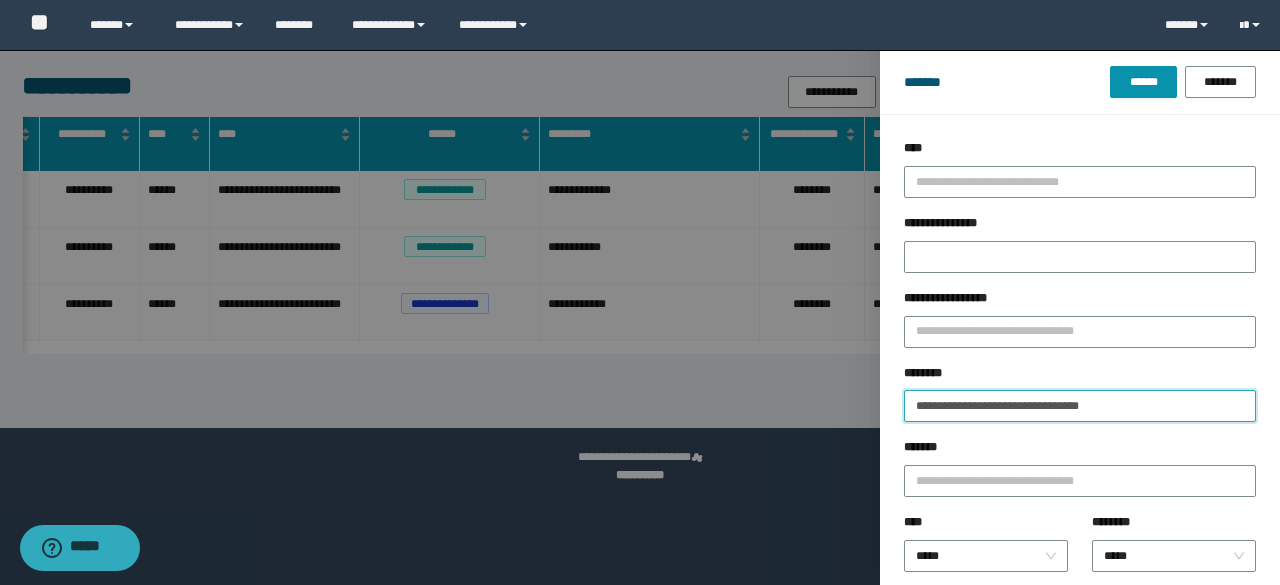 drag, startPoint x: 1094, startPoint y: 400, endPoint x: 648, endPoint y: 391, distance: 446.0908 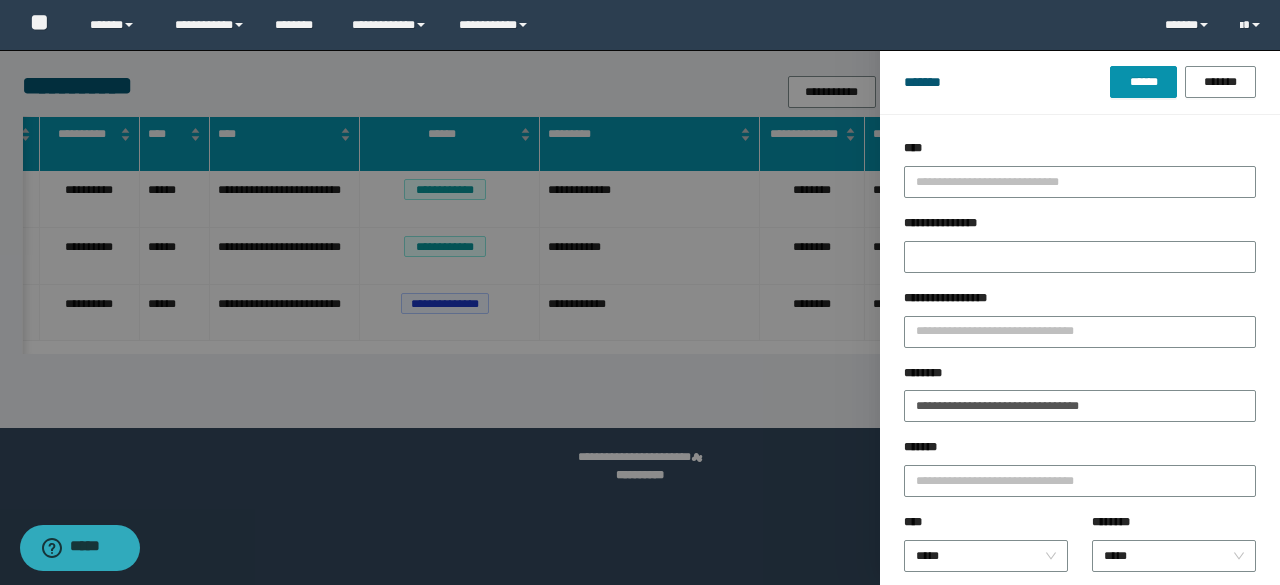 click at bounding box center (640, 292) 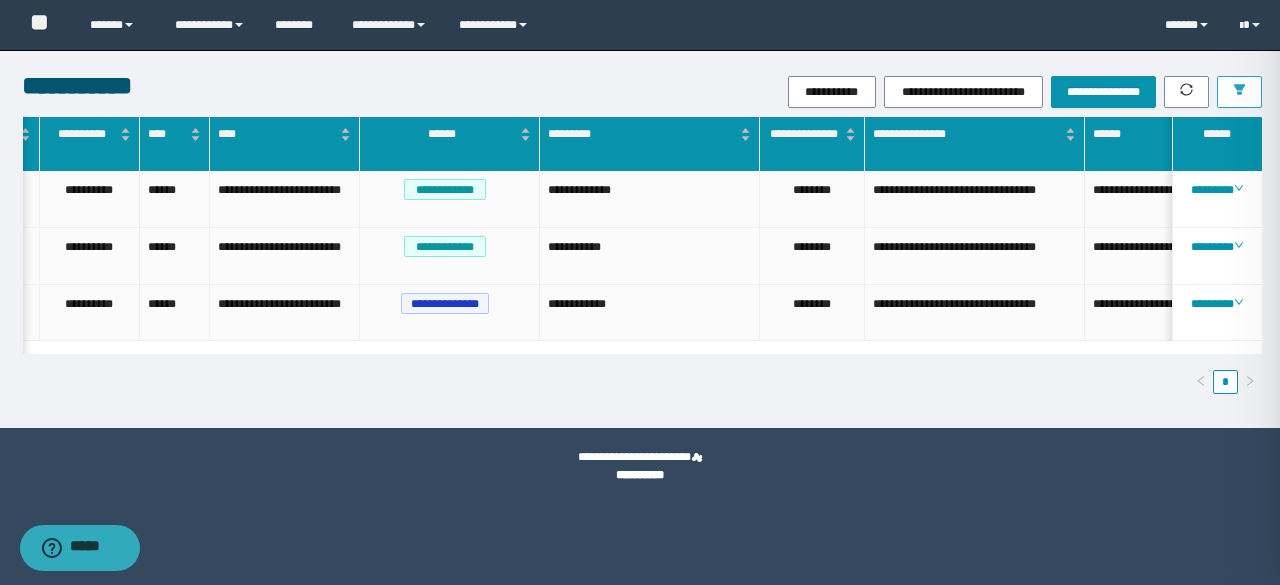 type 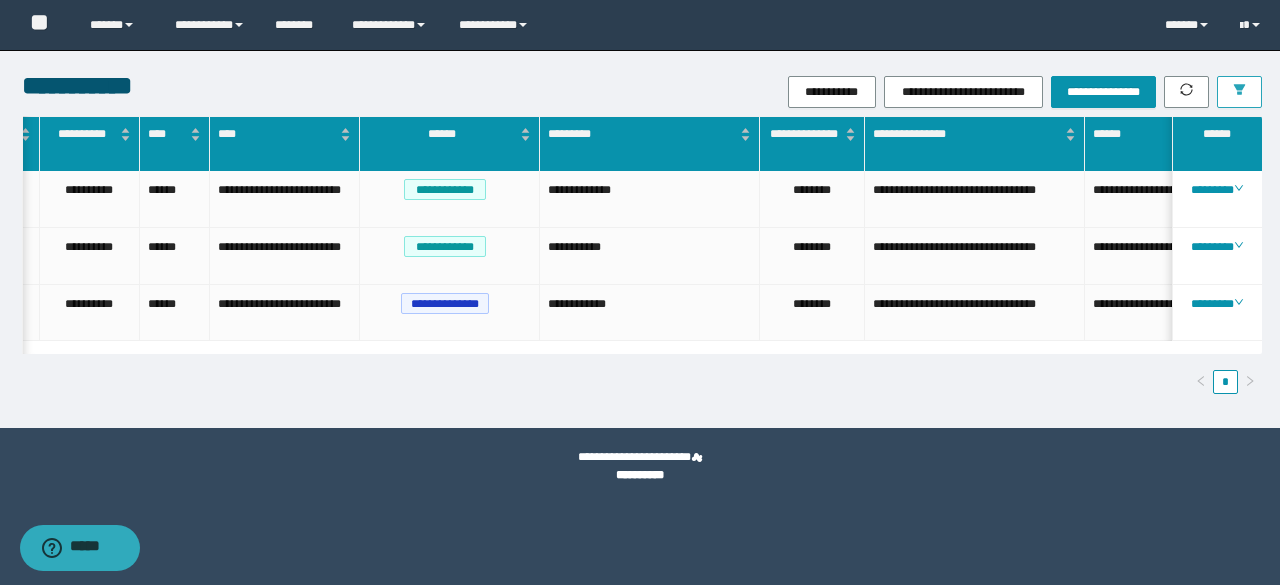 click at bounding box center [1239, 92] 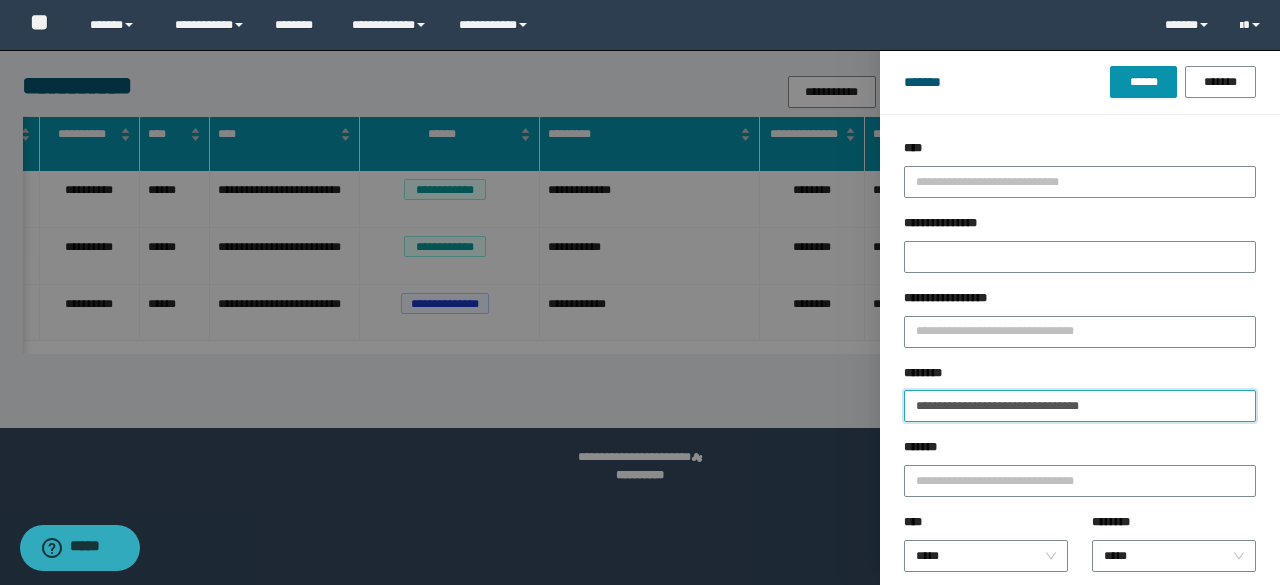 drag, startPoint x: 1150, startPoint y: 415, endPoint x: 840, endPoint y: 411, distance: 310.02582 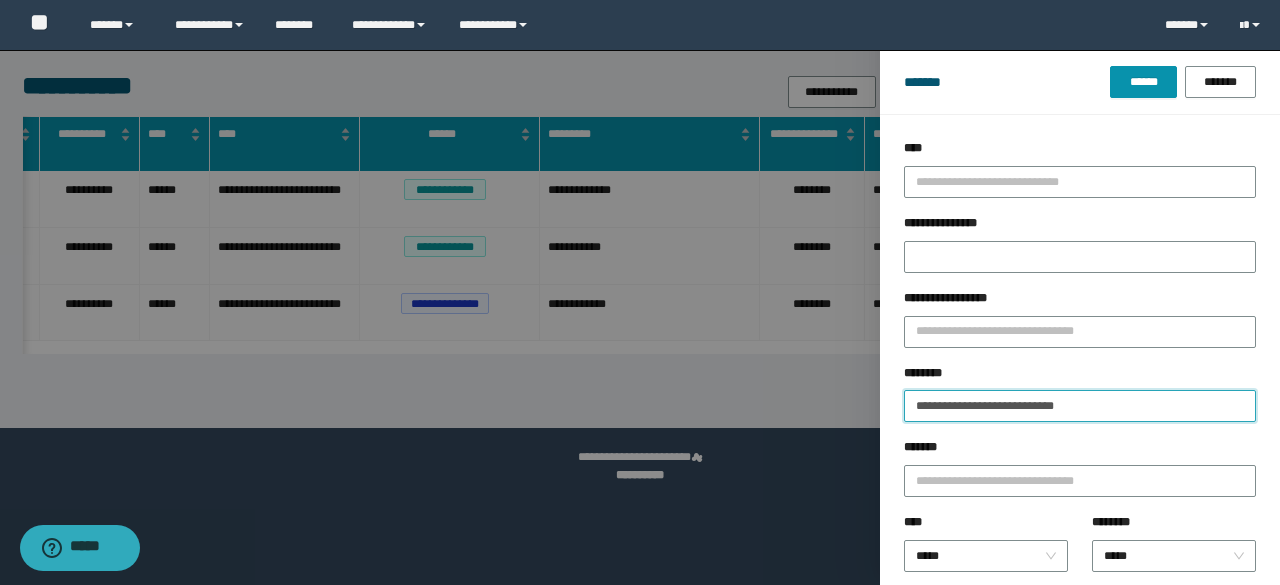 type on "**********" 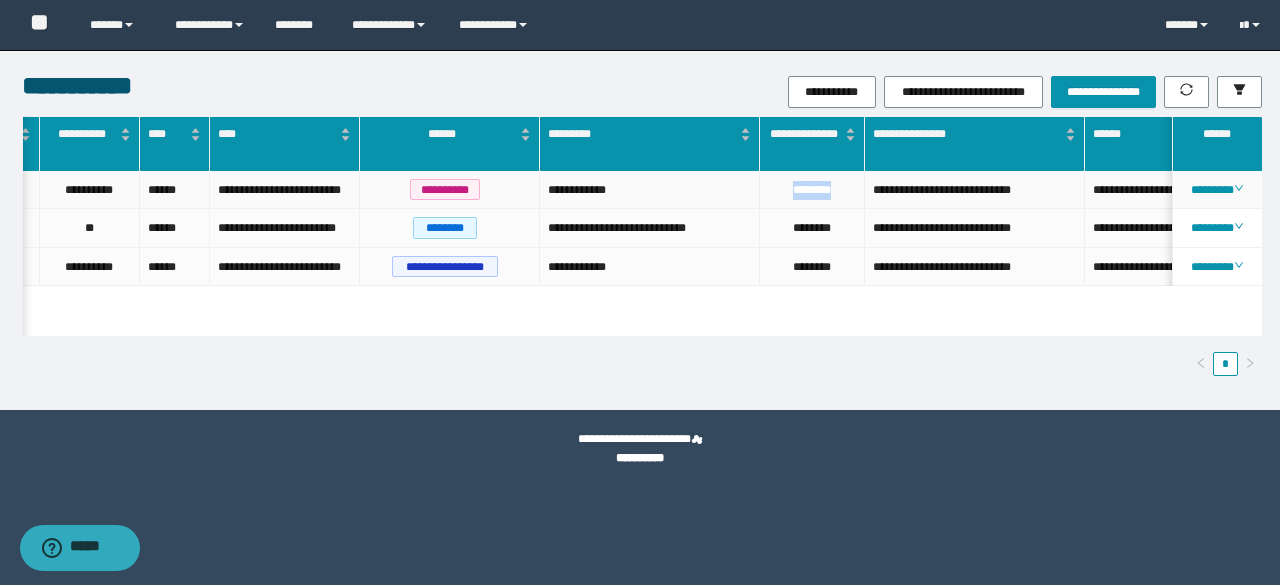drag, startPoint x: 846, startPoint y: 201, endPoint x: 760, endPoint y: 202, distance: 86.00581 